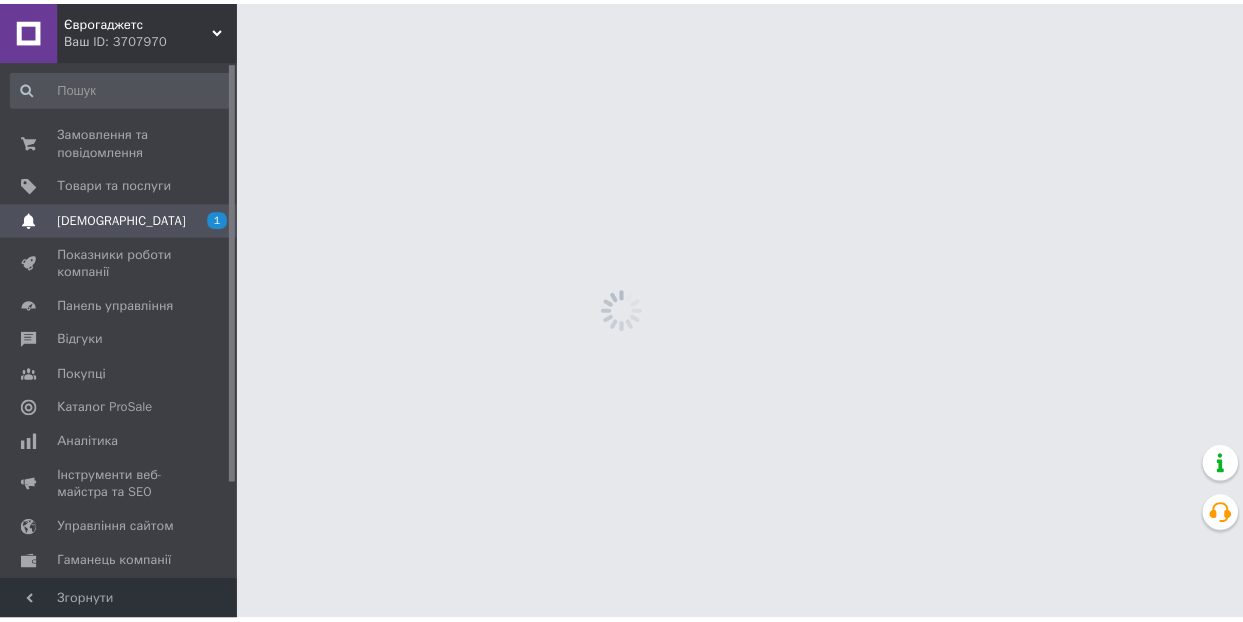scroll, scrollTop: 0, scrollLeft: 0, axis: both 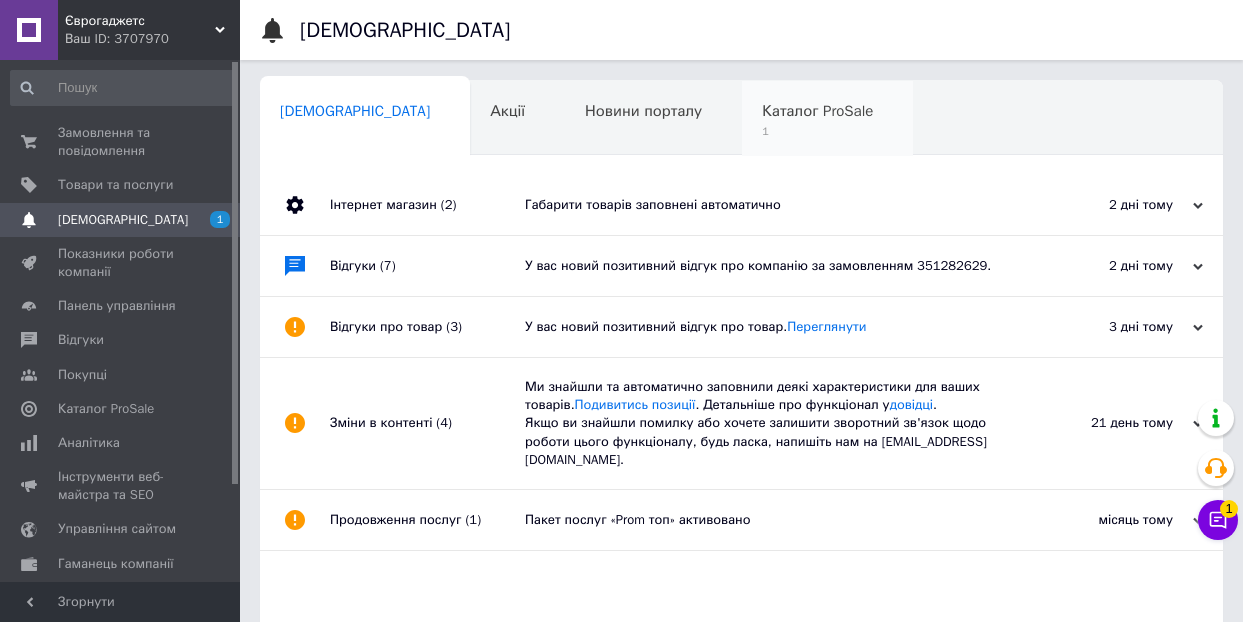 click on "Каталог ProSale" at bounding box center (817, 111) 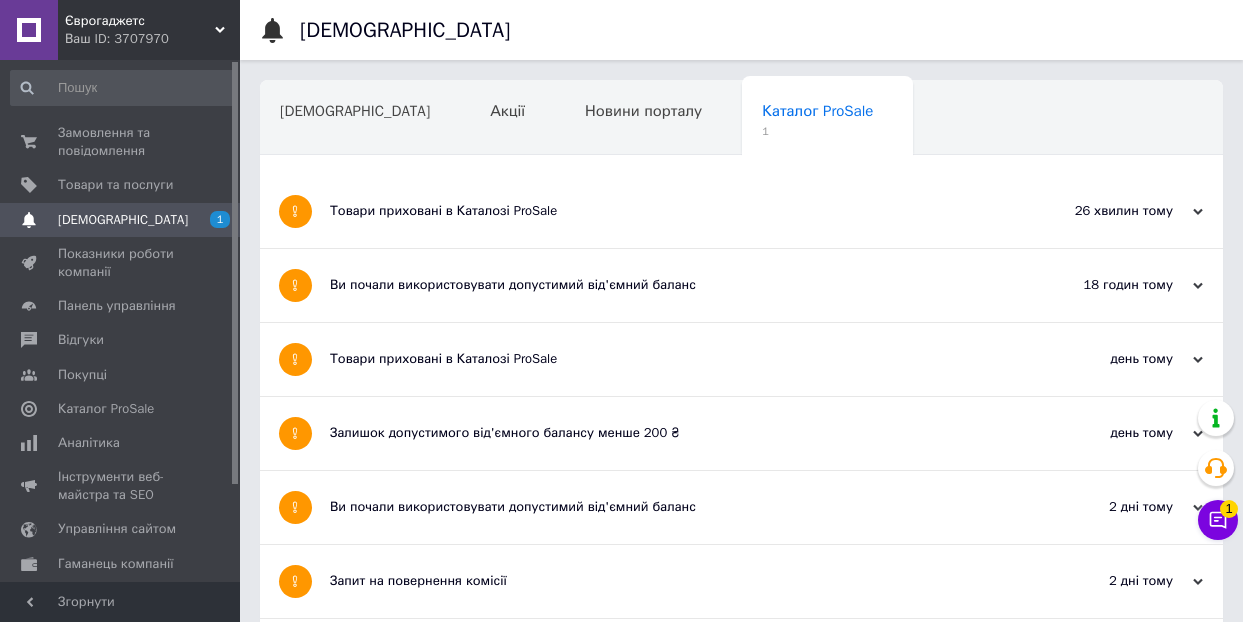 scroll, scrollTop: 2089, scrollLeft: 0, axis: vertical 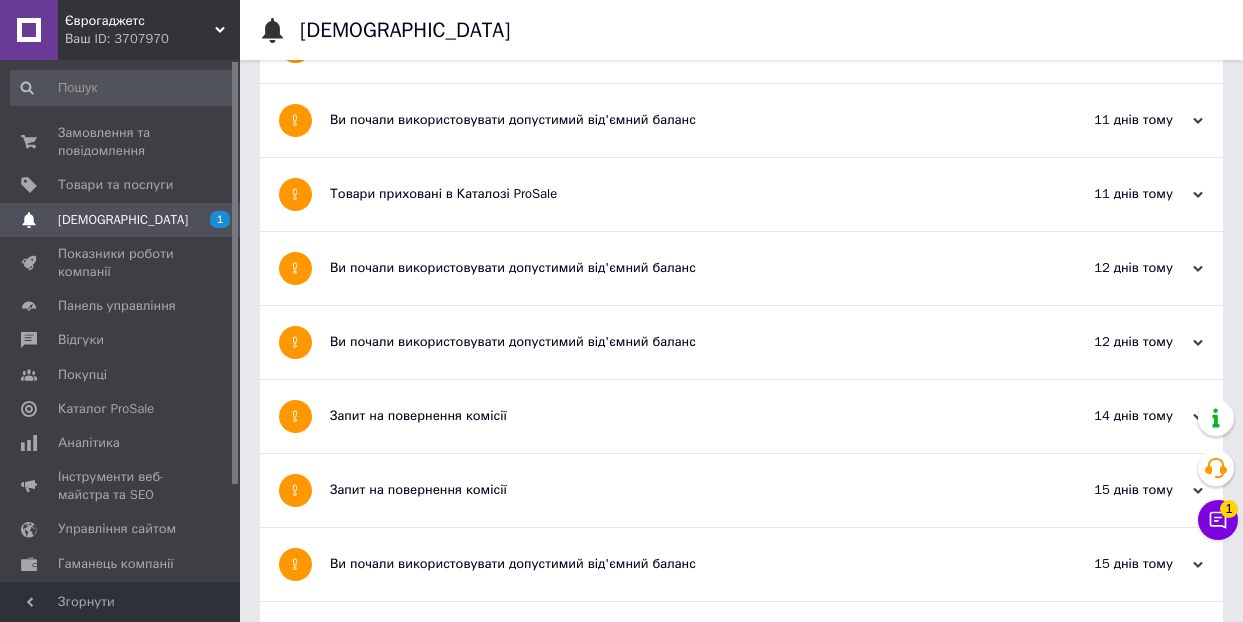 click on "Товари приховані в Каталозі ProSale" at bounding box center (666, -1878) 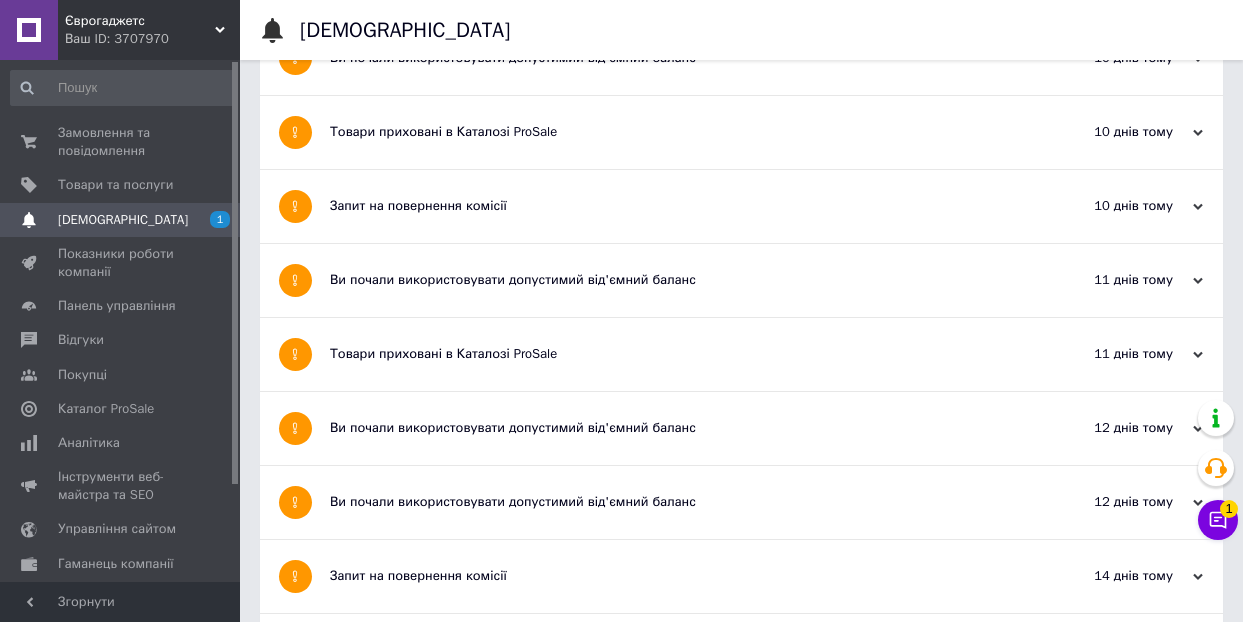 scroll, scrollTop: 0, scrollLeft: 0, axis: both 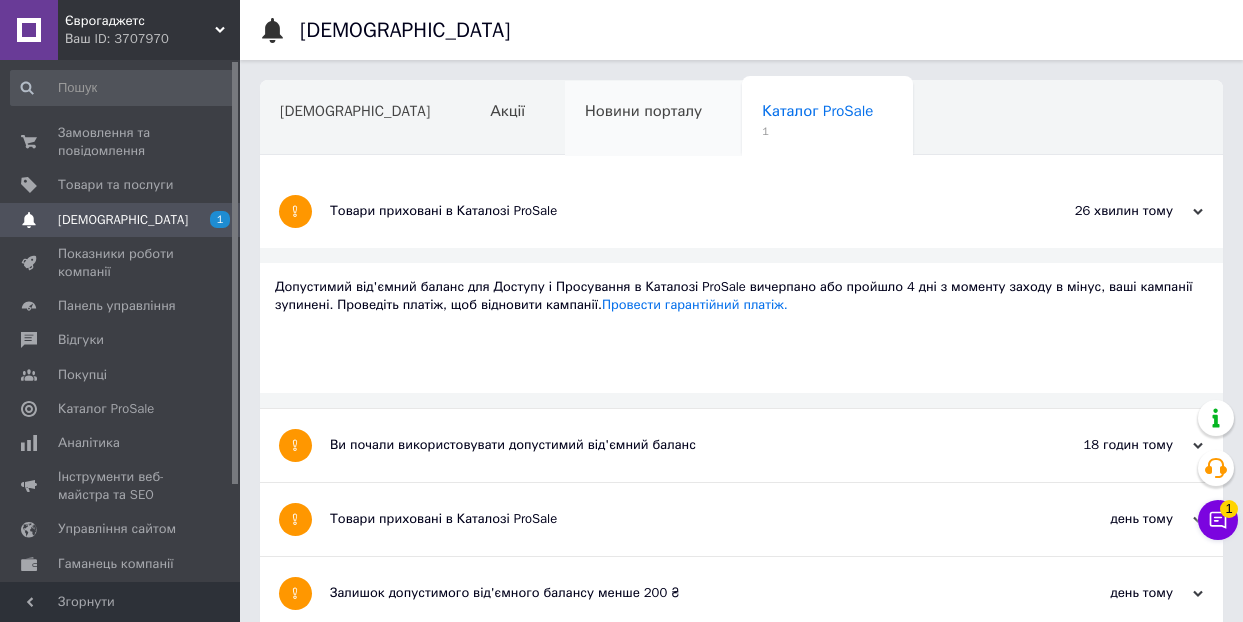 click on "Новини порталу" at bounding box center [643, 111] 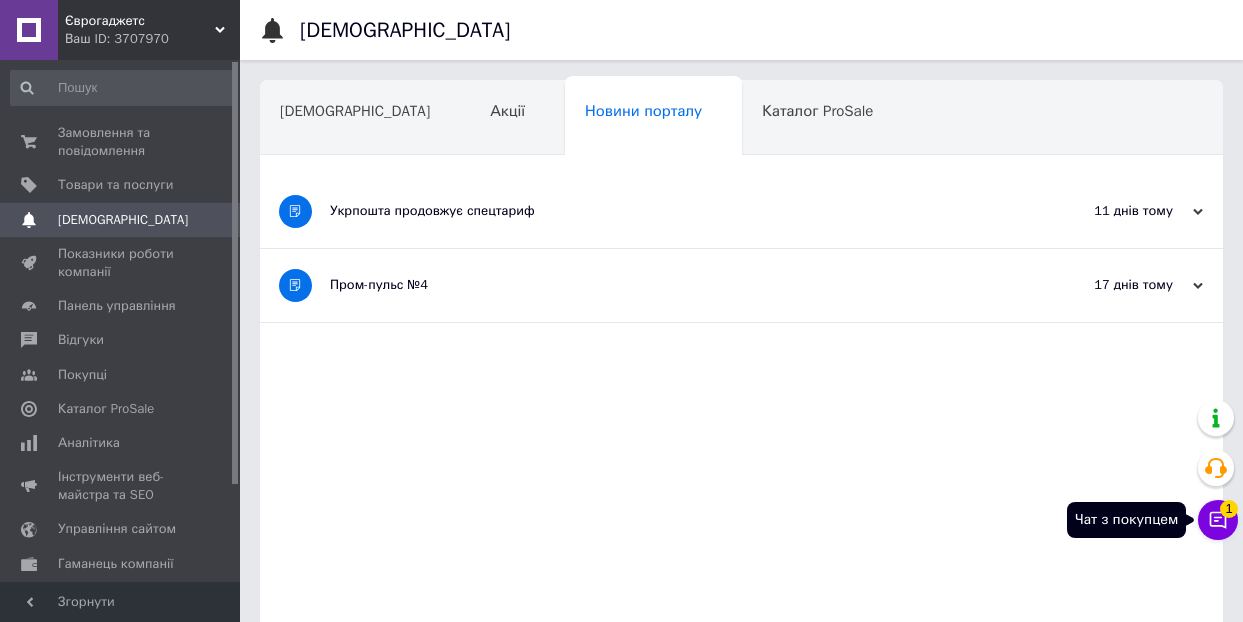 click 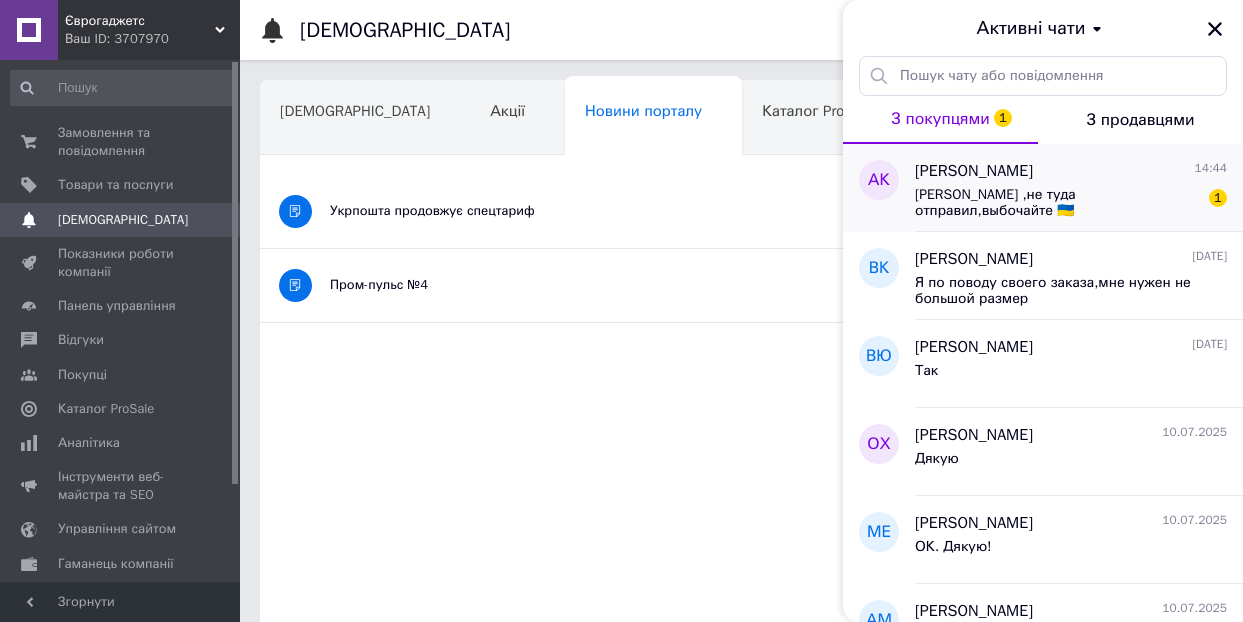 click on "[PERSON_NAME] ,не туда отправил,выбочайте 🇺🇦" at bounding box center (1057, 203) 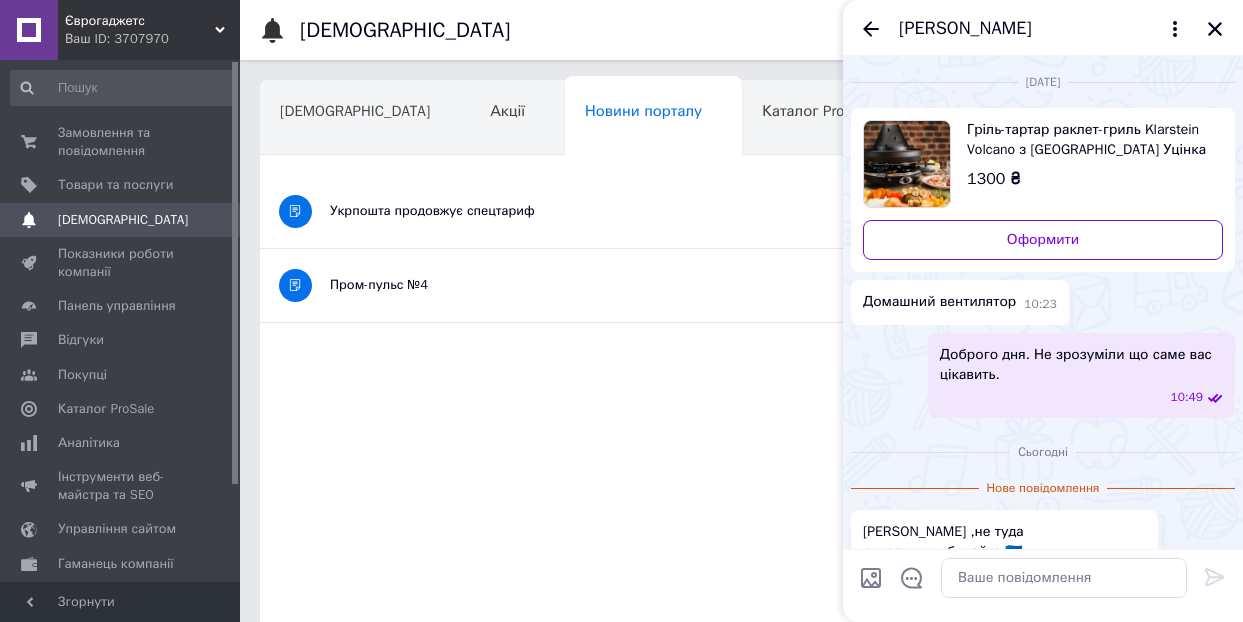 scroll, scrollTop: 14, scrollLeft: 0, axis: vertical 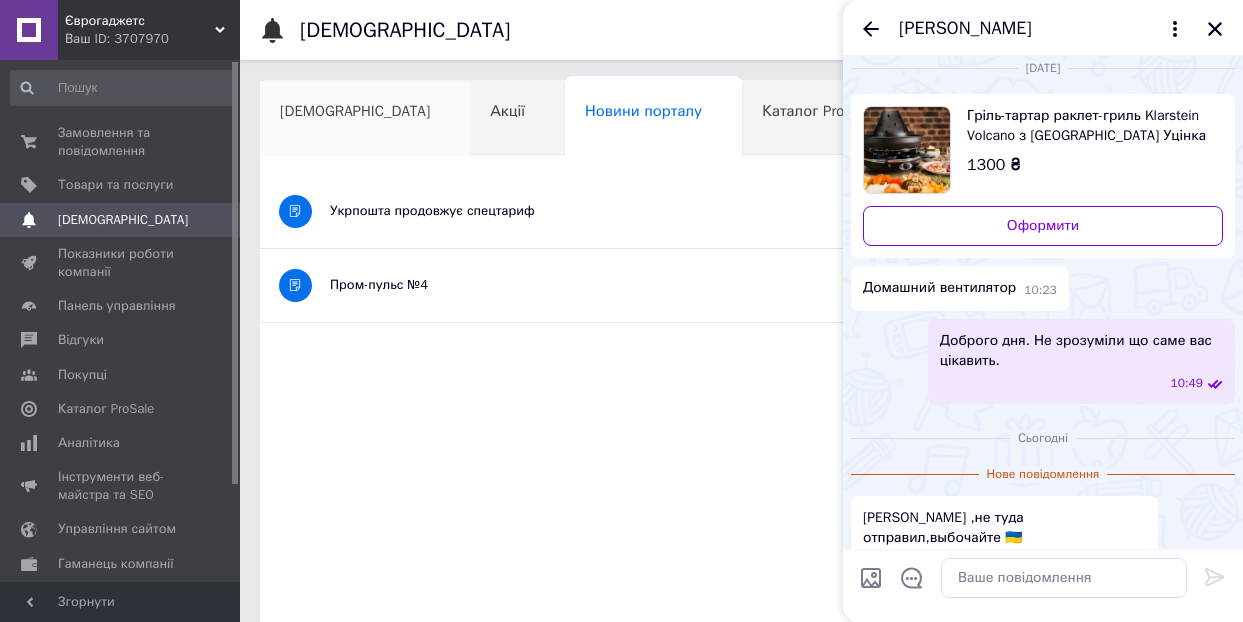 click on "[DEMOGRAPHIC_DATA]" at bounding box center [355, 111] 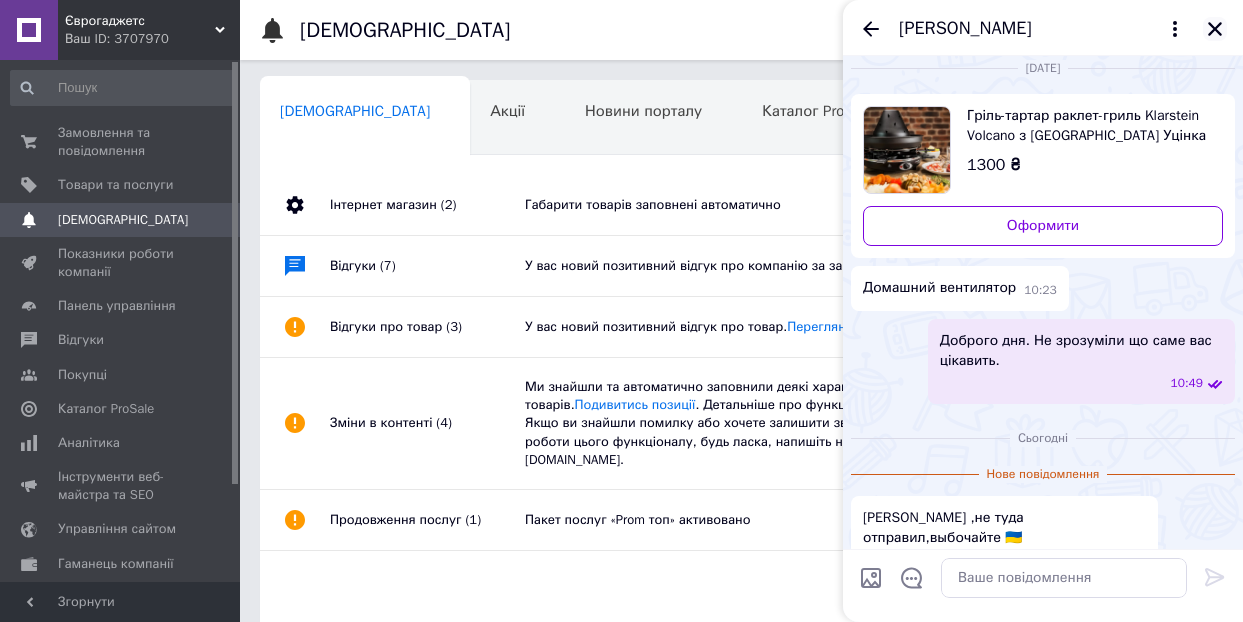 click 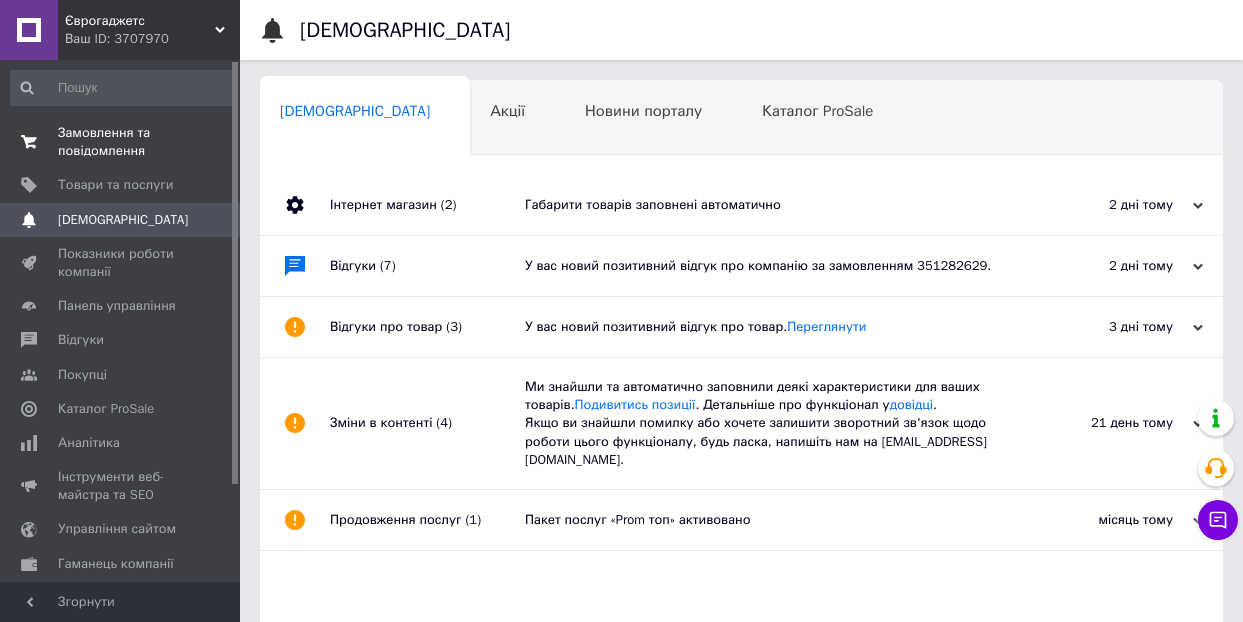 click on "Замовлення та повідомлення" at bounding box center [121, 142] 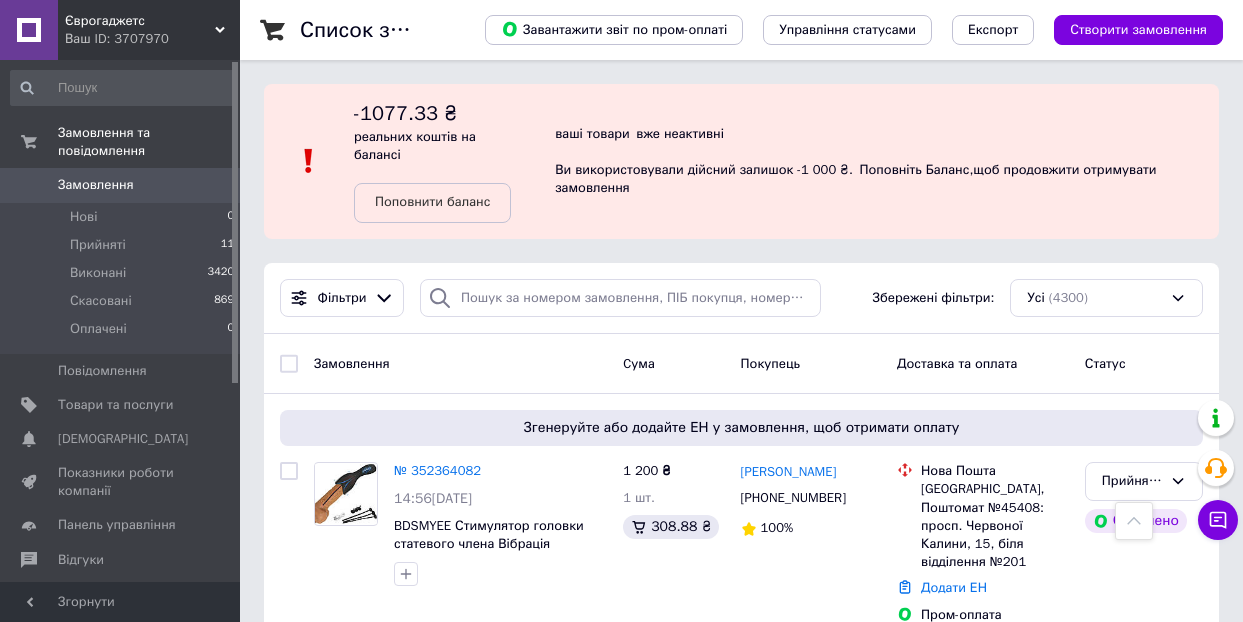 scroll, scrollTop: 878, scrollLeft: 0, axis: vertical 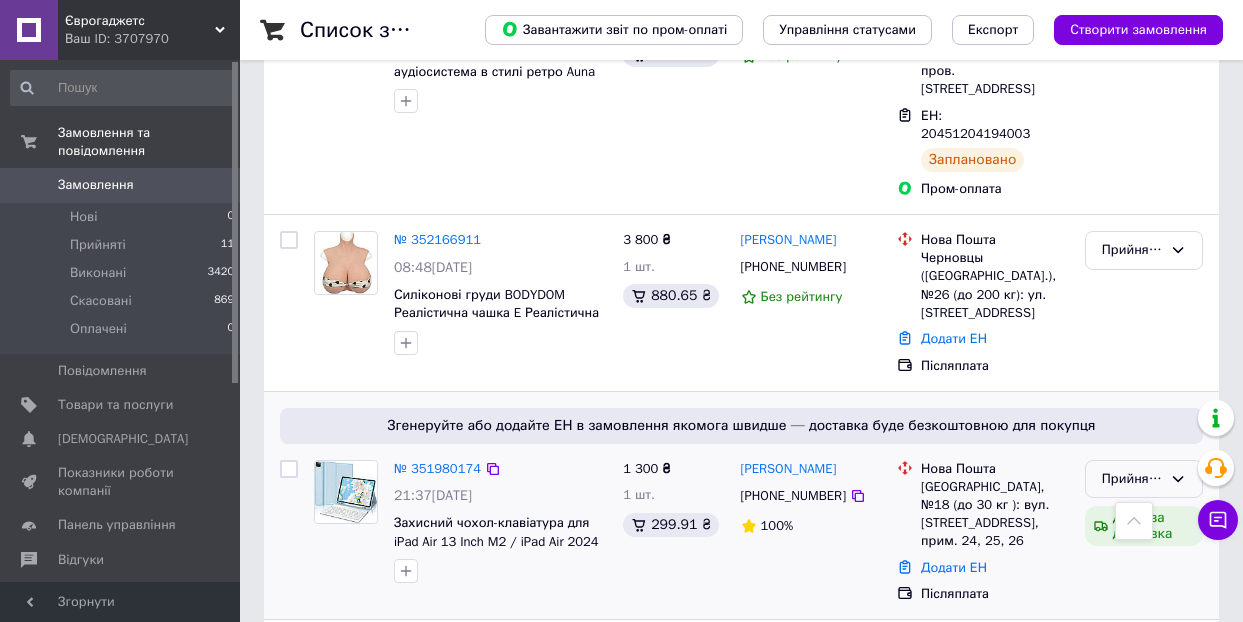 click on "Прийнято" at bounding box center [1132, 479] 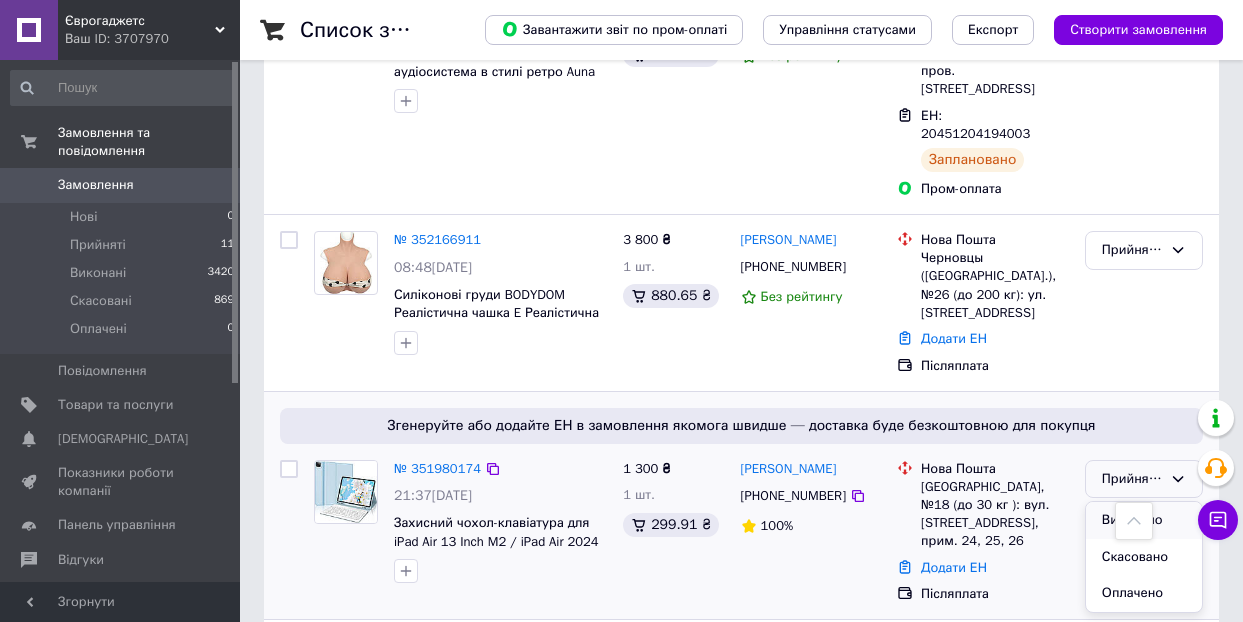 click on "Виконано" at bounding box center [1144, 520] 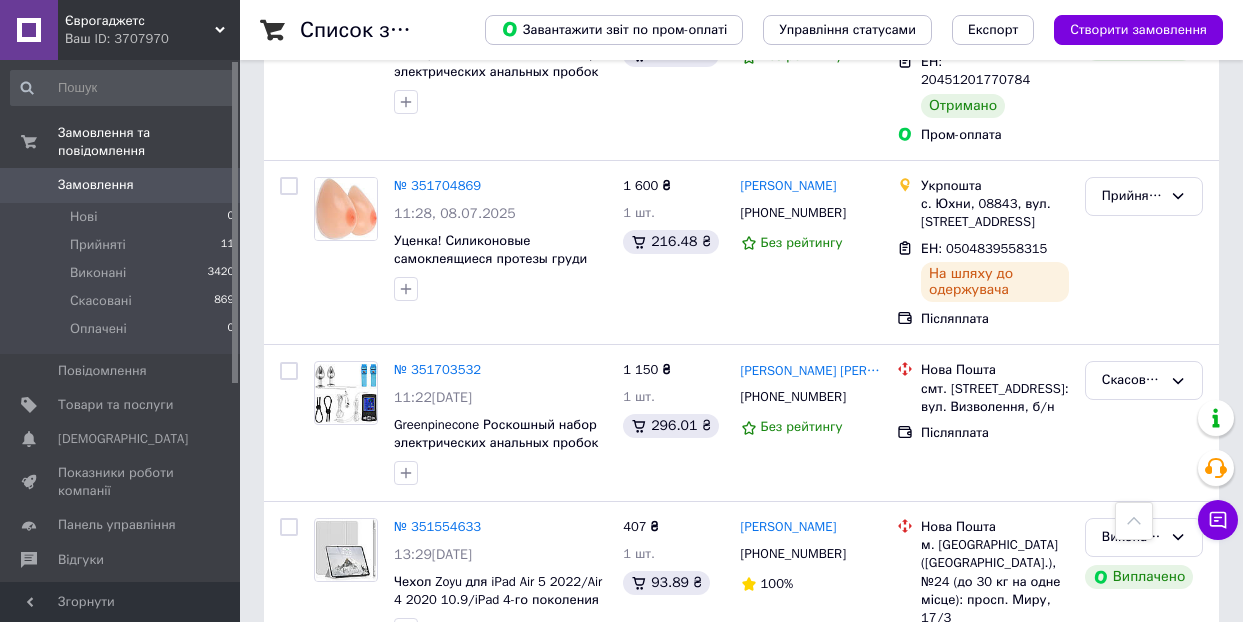 scroll, scrollTop: 2978, scrollLeft: 0, axis: vertical 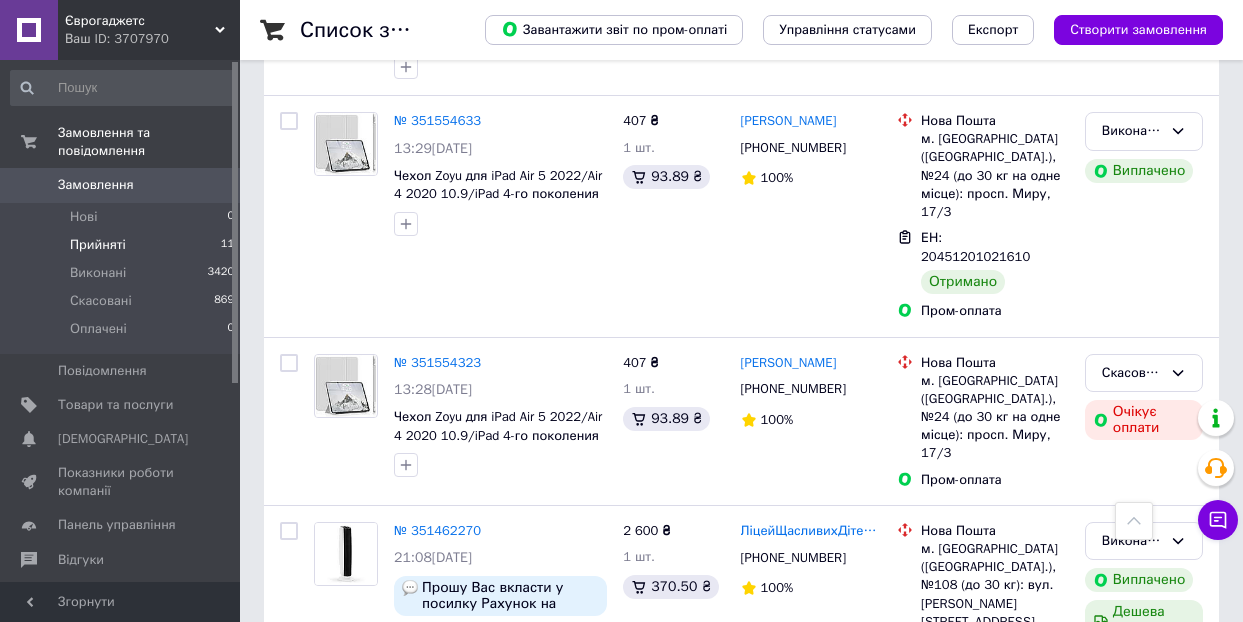 click on "Прийняті" at bounding box center (98, 245) 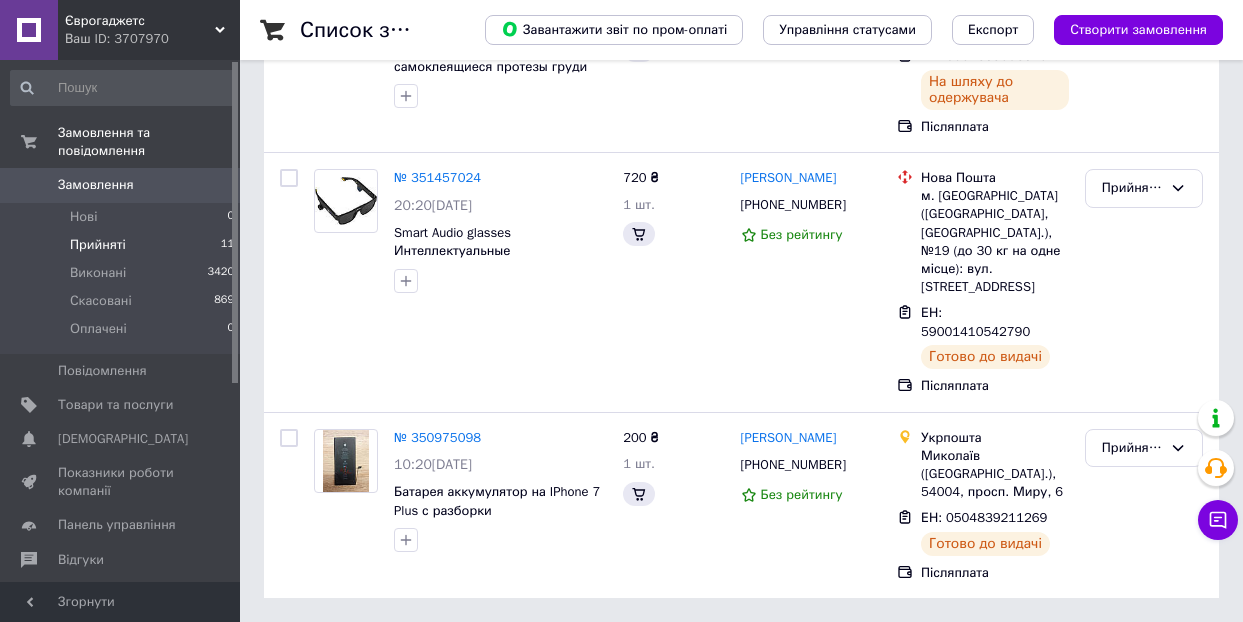 scroll, scrollTop: 0, scrollLeft: 0, axis: both 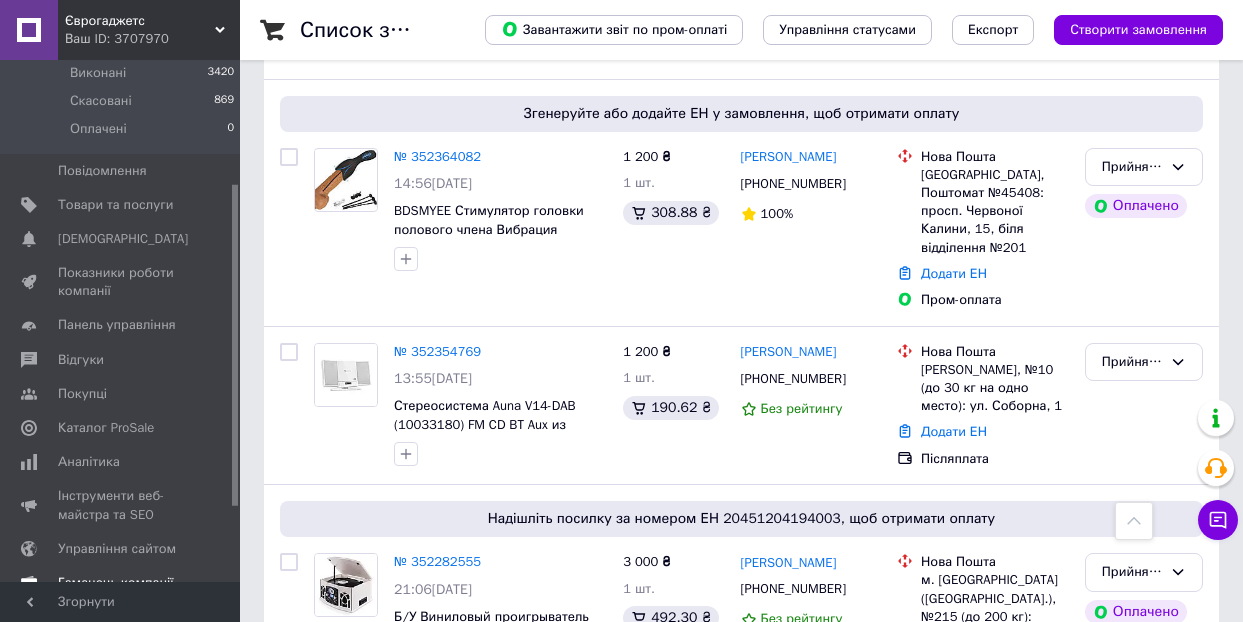 drag, startPoint x: 119, startPoint y: 416, endPoint x: 62, endPoint y: 452, distance: 67.41662 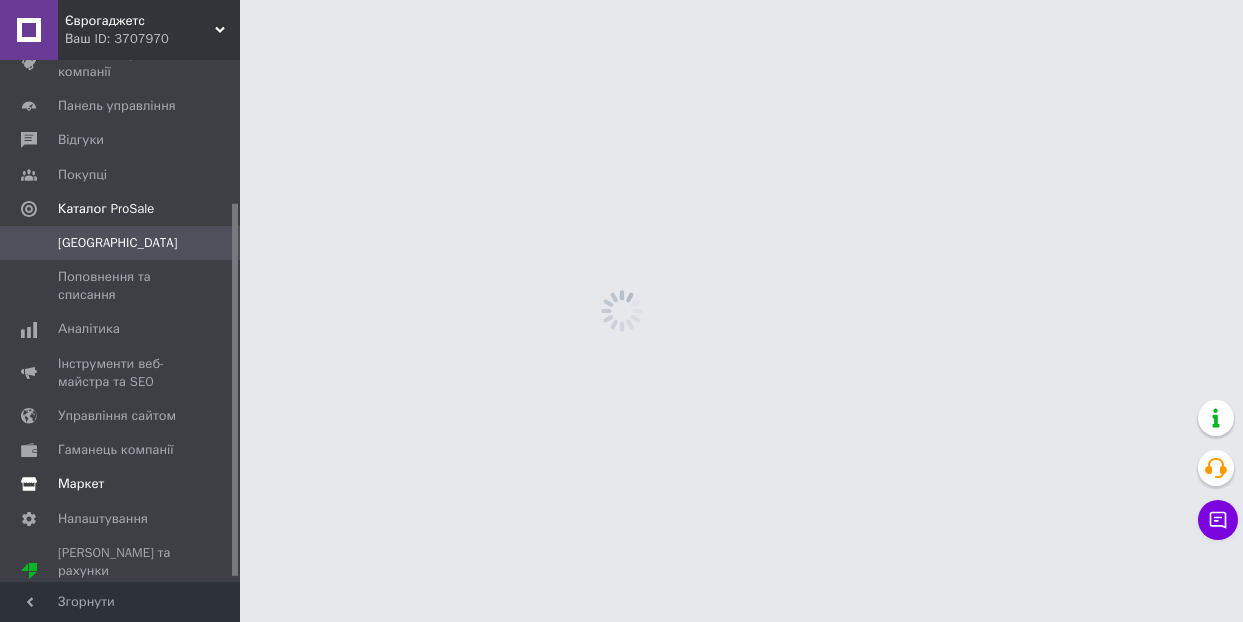 scroll, scrollTop: 0, scrollLeft: 0, axis: both 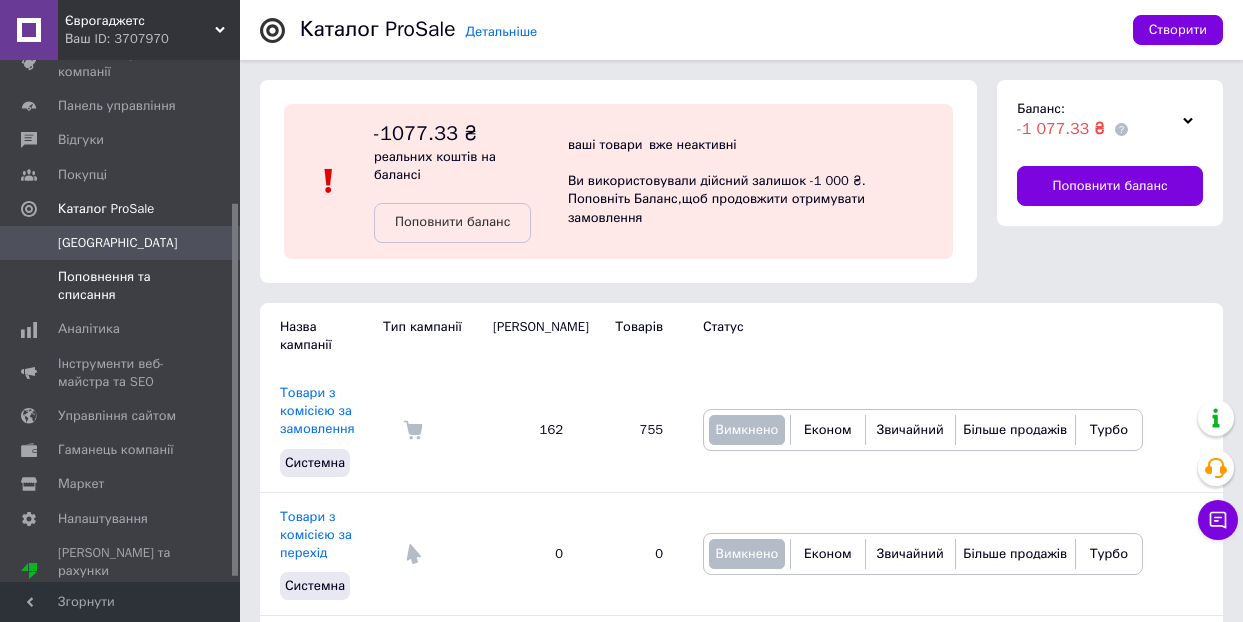 click on "Поповнення та списання" at bounding box center (121, 286) 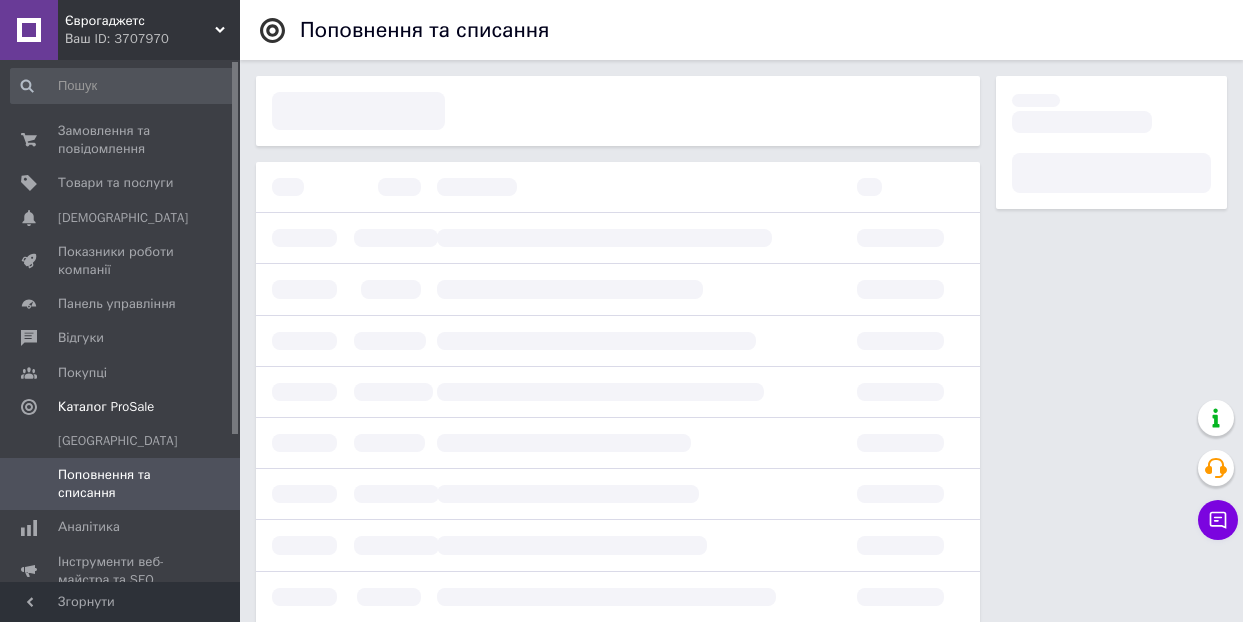 scroll, scrollTop: 0, scrollLeft: 0, axis: both 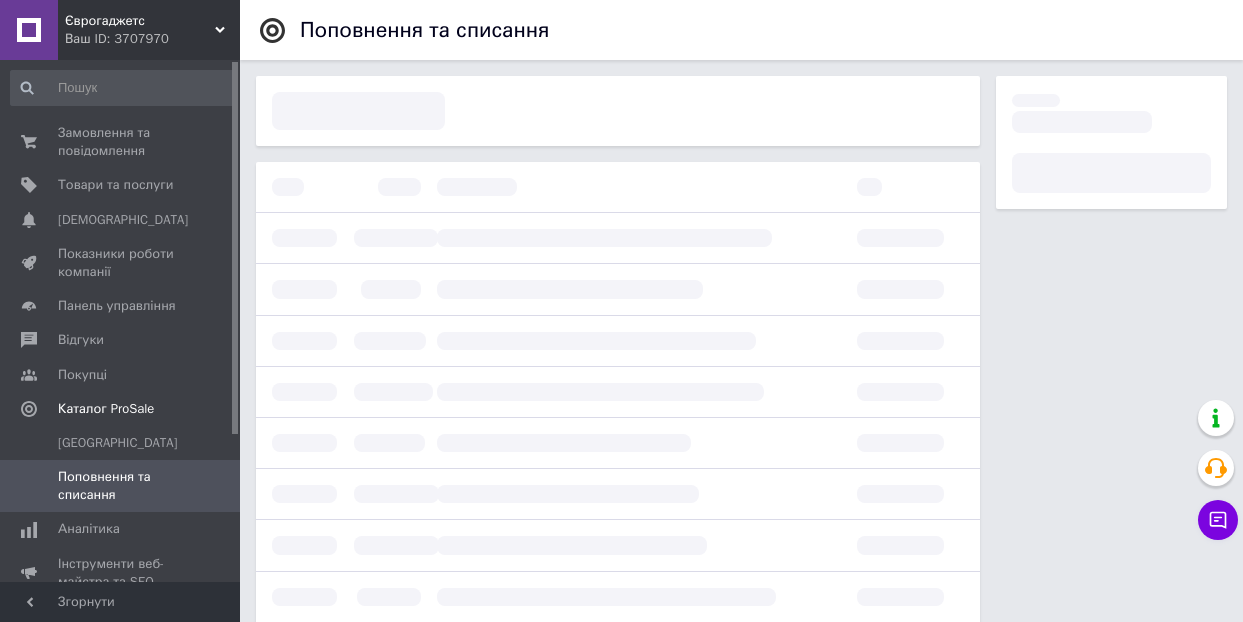 click on "Поповнення та списання" at bounding box center [121, 486] 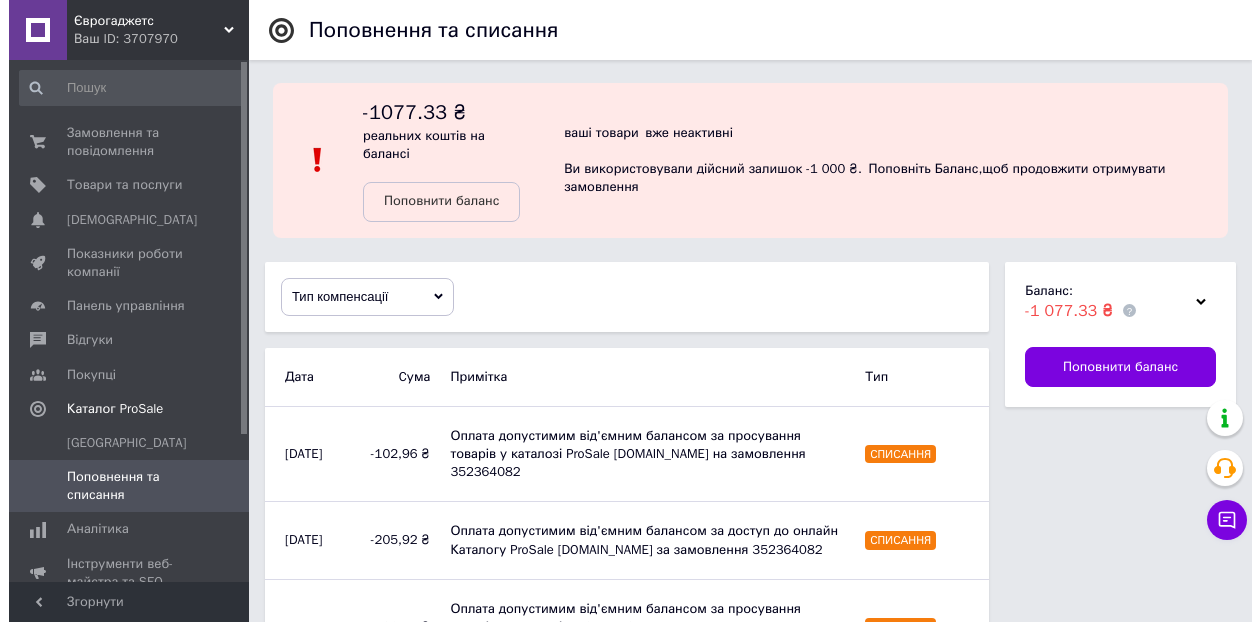 scroll, scrollTop: 0, scrollLeft: 0, axis: both 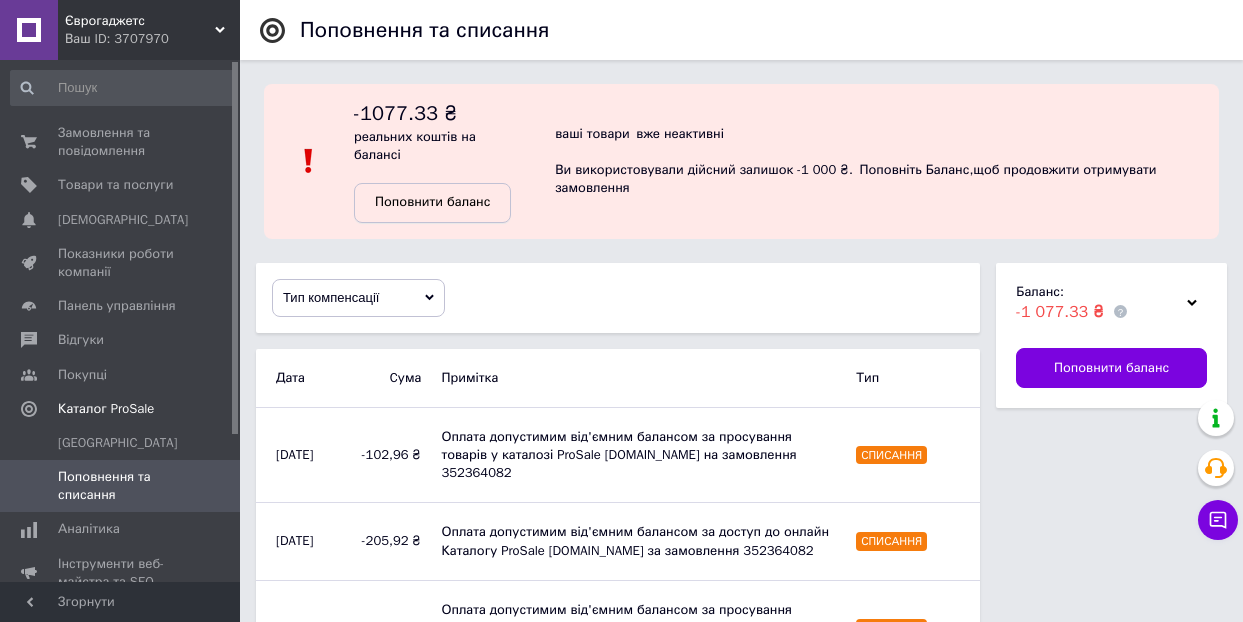 click on "Поповнити баланс" at bounding box center (432, 201) 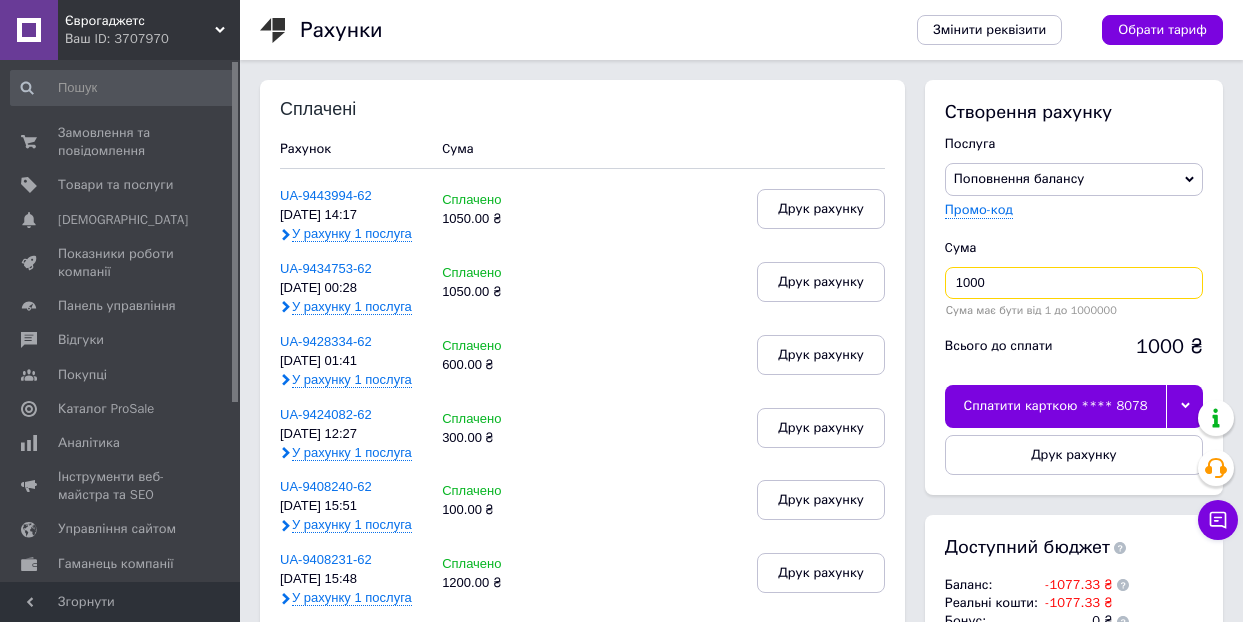 drag, startPoint x: 989, startPoint y: 282, endPoint x: 964, endPoint y: 280, distance: 25.079872 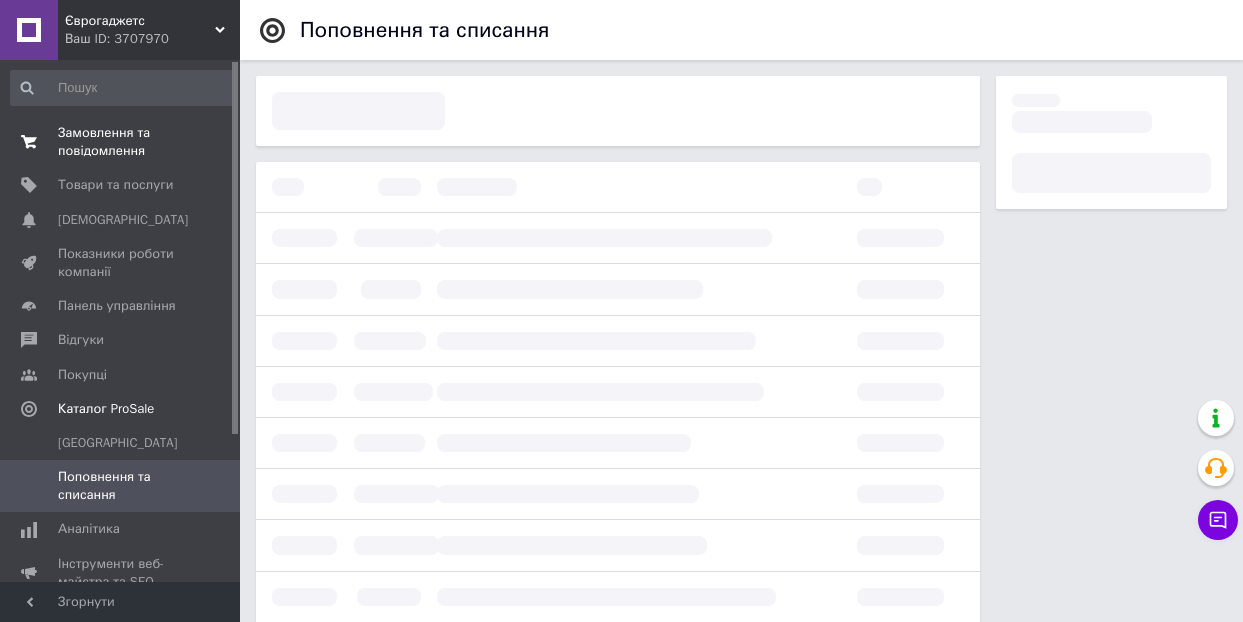 click on "Замовлення та повідомлення" at bounding box center [121, 142] 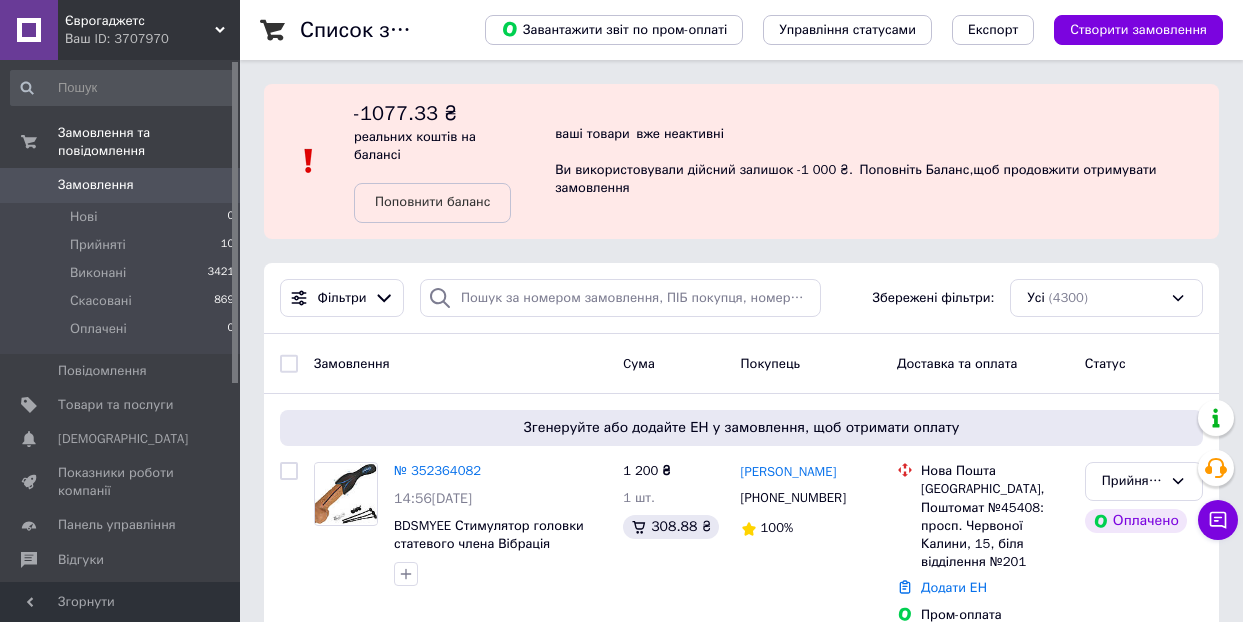 click on "Поповнити баланс" at bounding box center (432, 201) 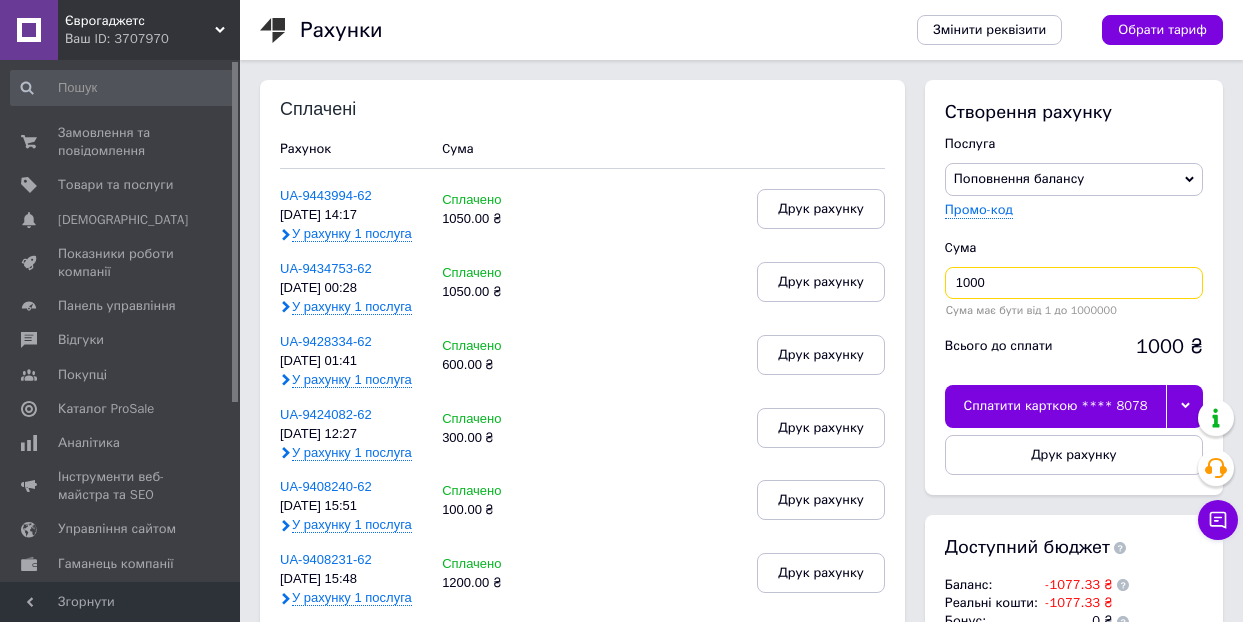 drag, startPoint x: 981, startPoint y: 282, endPoint x: 962, endPoint y: 279, distance: 19.235384 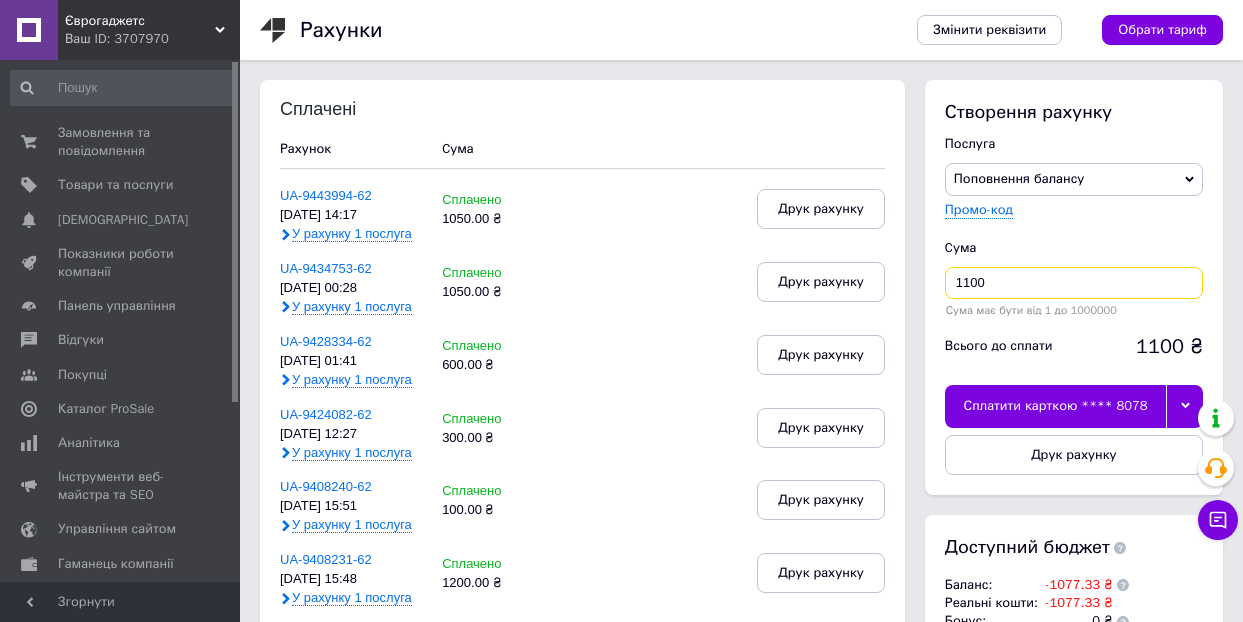 type on "1100" 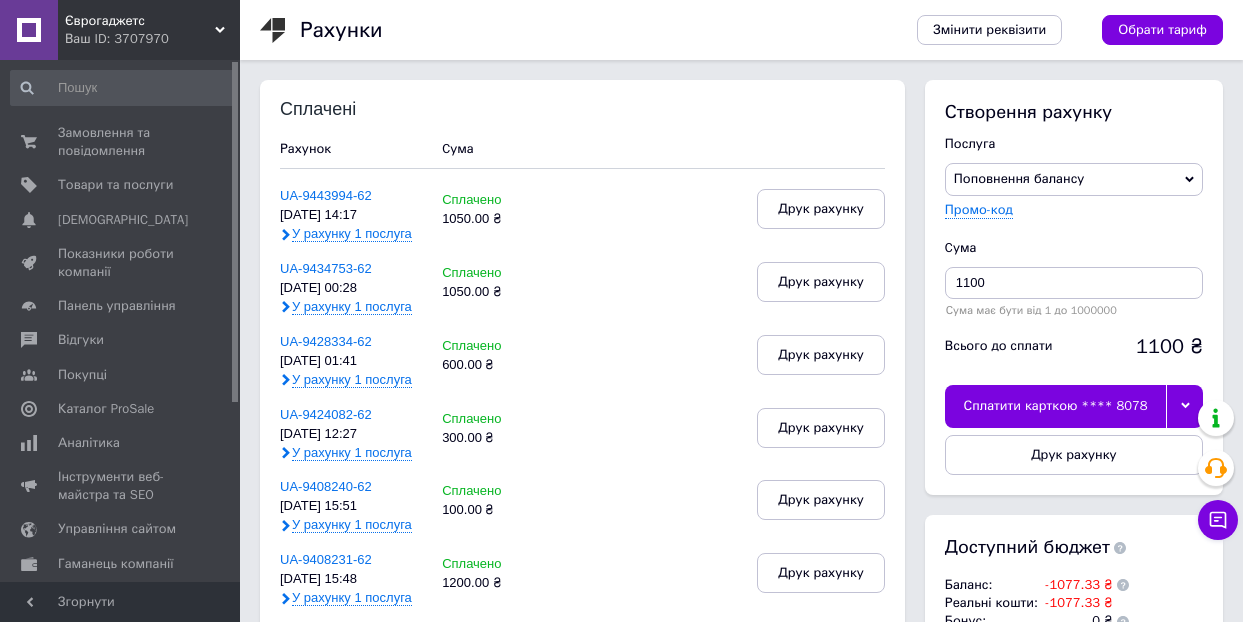 click on "Сплатити карткою  **** 8078" at bounding box center (1056, 406) 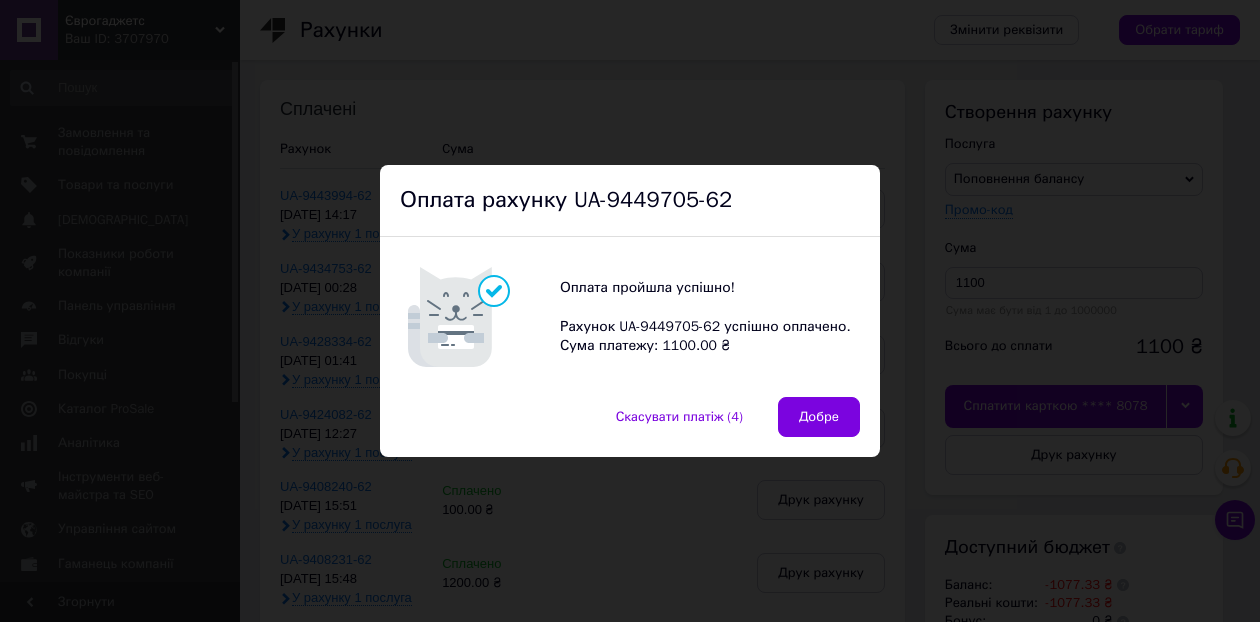 drag, startPoint x: 836, startPoint y: 415, endPoint x: 802, endPoint y: 412, distance: 34.132095 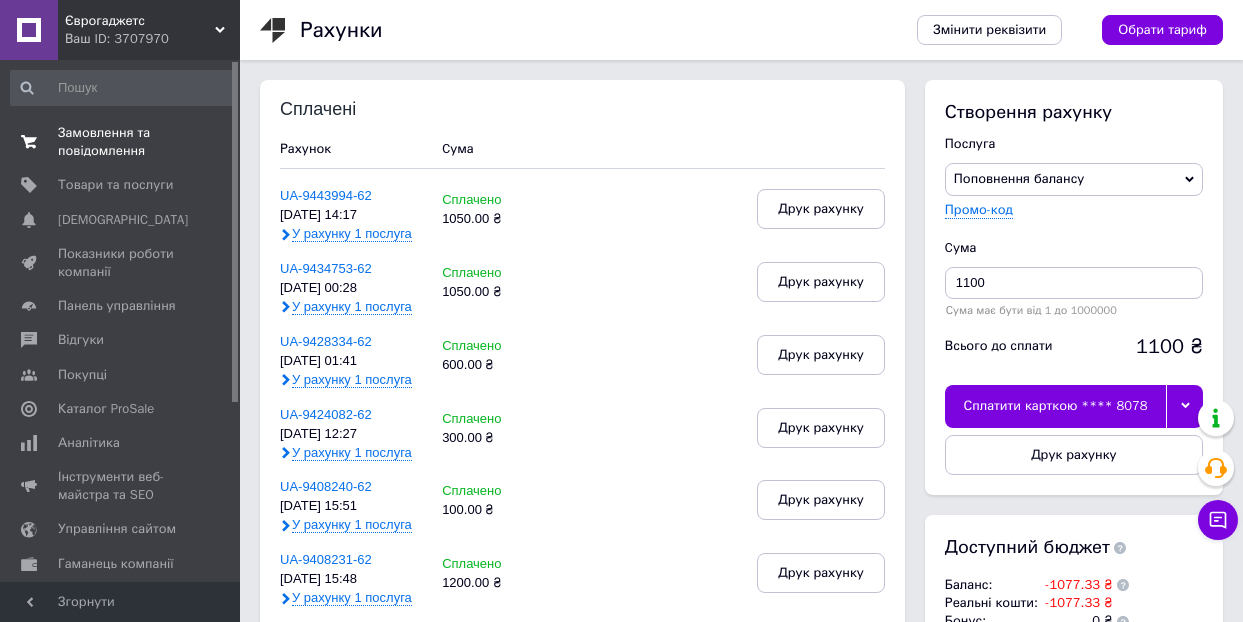 click on "Замовлення та повідомлення" at bounding box center (121, 142) 